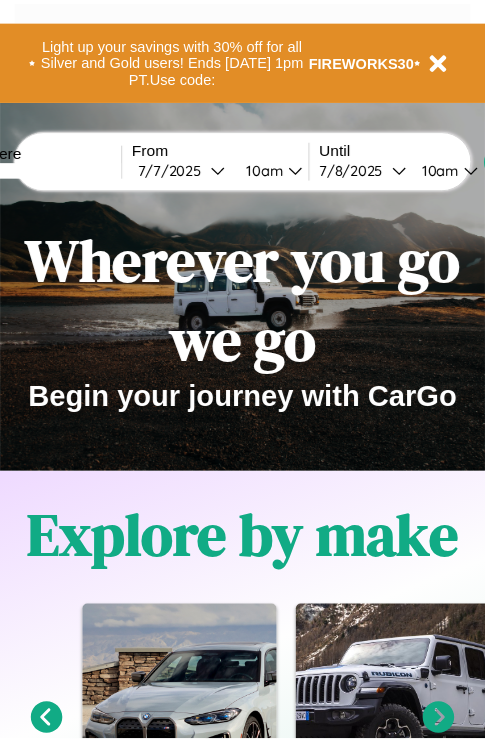 scroll, scrollTop: 0, scrollLeft: 0, axis: both 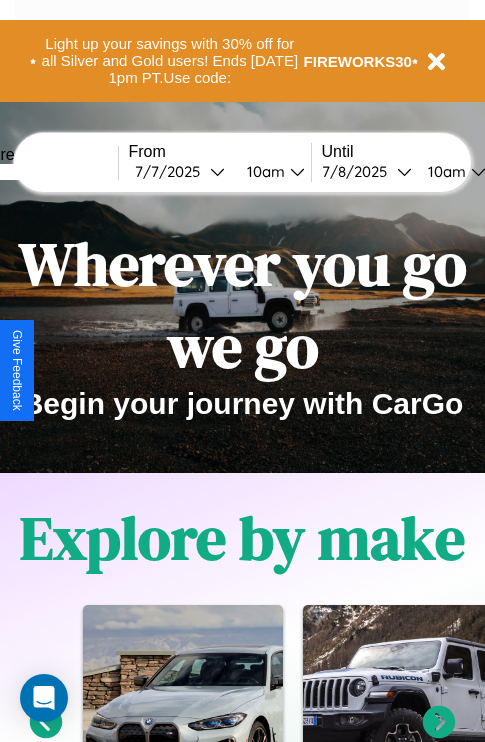 click at bounding box center (43, 172) 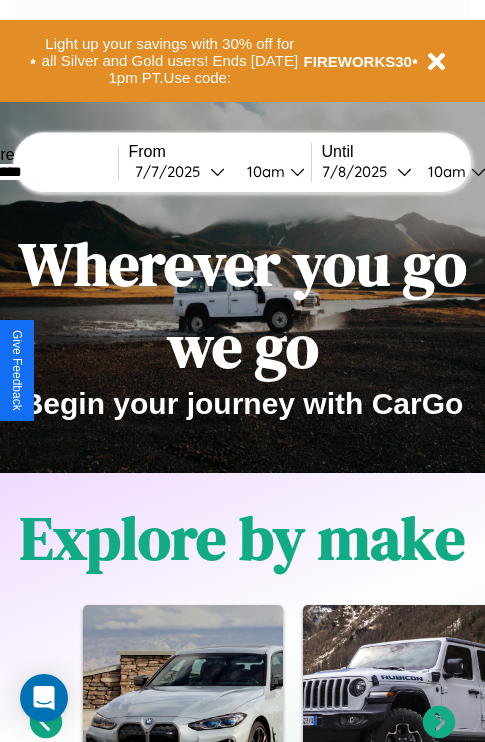 type on "*********" 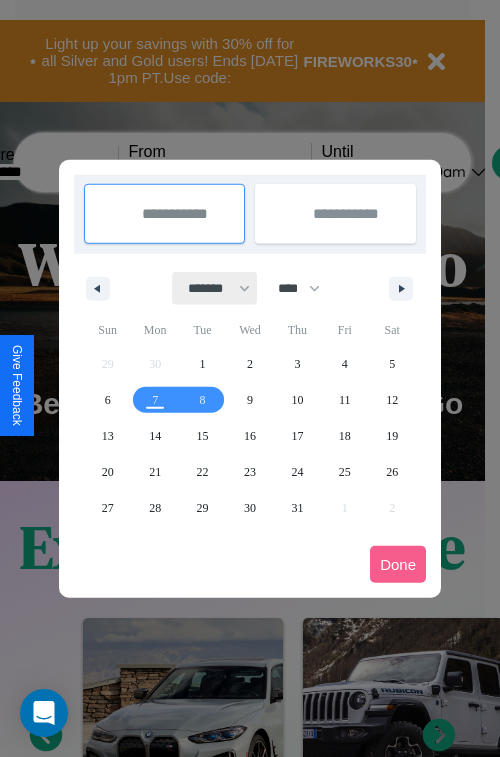 click on "******* ******** ***** ***** *** **** **** ****** ********* ******* ******** ********" at bounding box center (215, 288) 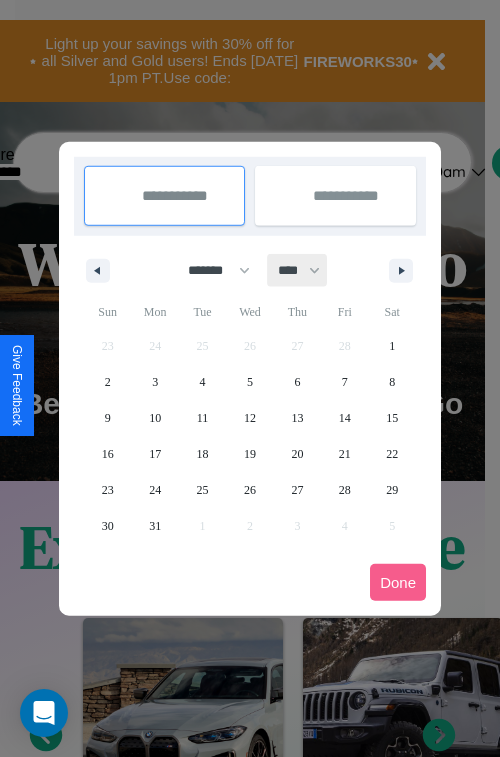 click on "**** **** **** **** **** **** **** **** **** **** **** **** **** **** **** **** **** **** **** **** **** **** **** **** **** **** **** **** **** **** **** **** **** **** **** **** **** **** **** **** **** **** **** **** **** **** **** **** **** **** **** **** **** **** **** **** **** **** **** **** **** **** **** **** **** **** **** **** **** **** **** **** **** **** **** **** **** **** **** **** **** **** **** **** **** **** **** **** **** **** **** **** **** **** **** **** **** **** **** **** **** **** **** **** **** **** **** **** **** **** **** **** **** **** **** **** **** **** **** **** ****" at bounding box center [298, 270] 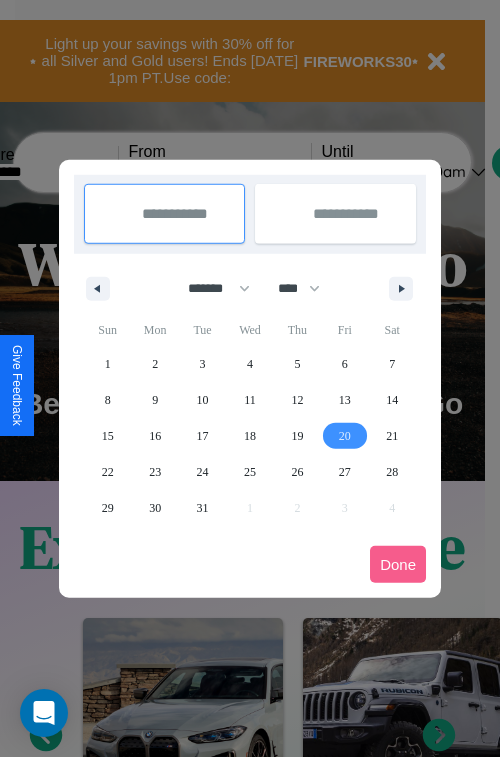click on "20" at bounding box center (345, 436) 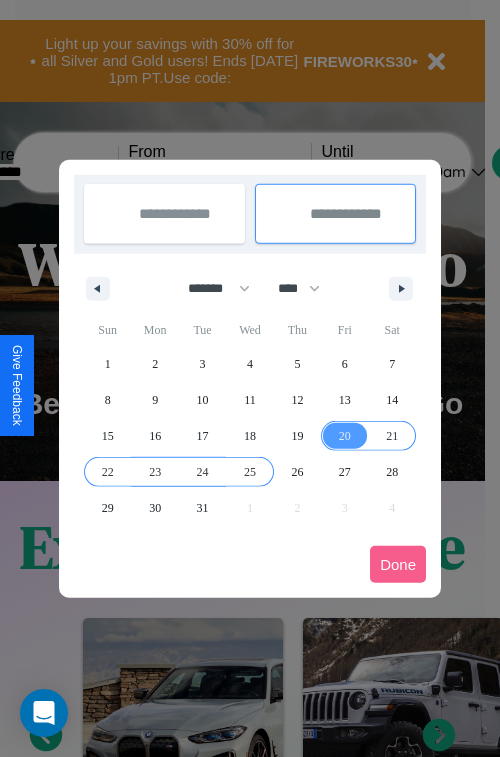 click on "25" at bounding box center (250, 472) 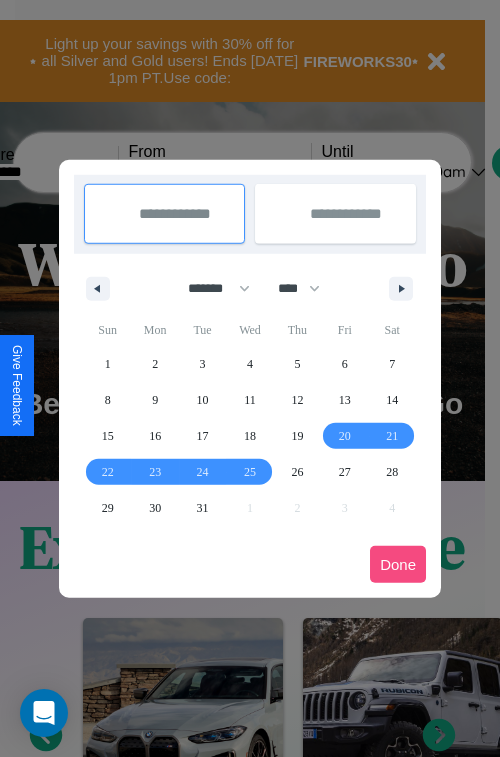 click on "Done" at bounding box center [398, 564] 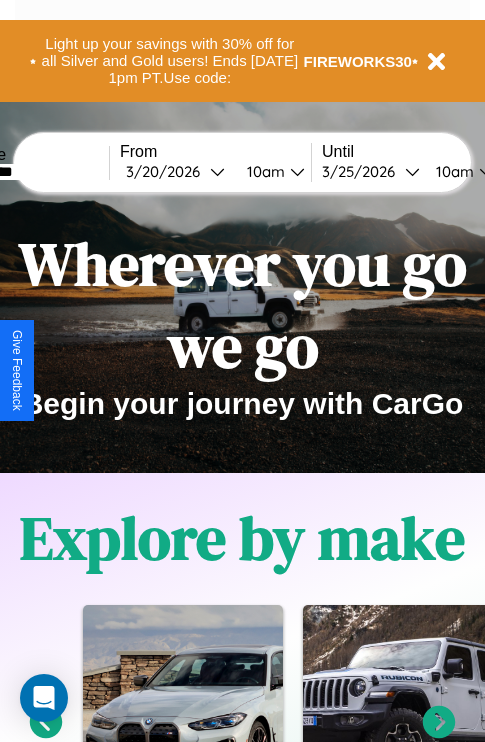 scroll, scrollTop: 0, scrollLeft: 77, axis: horizontal 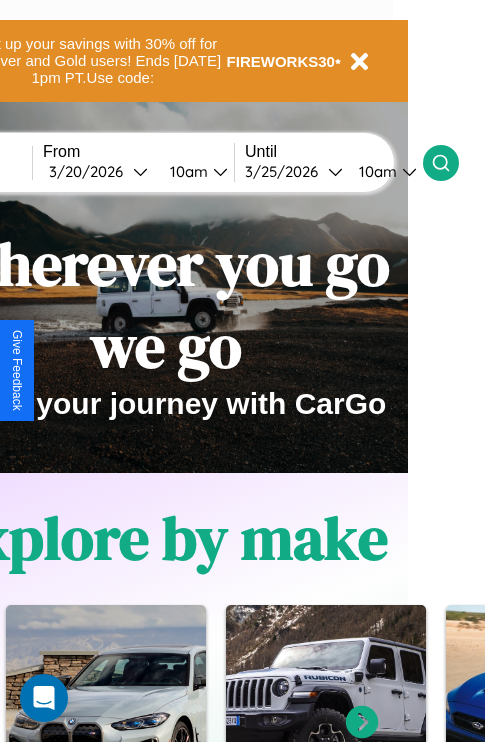 click 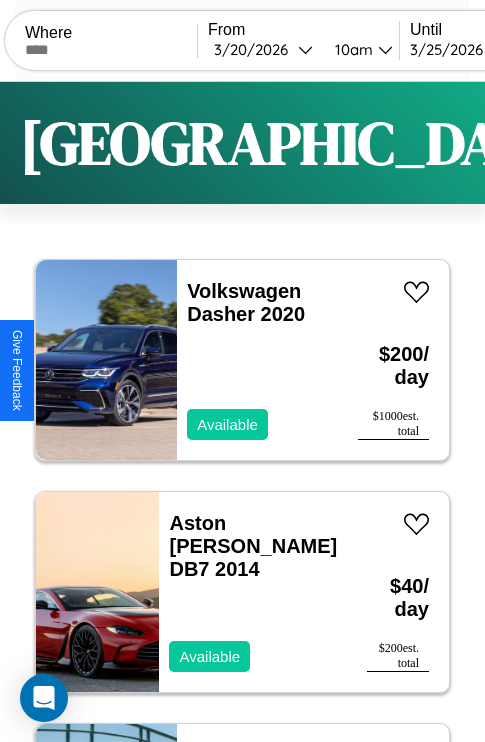 scroll, scrollTop: 95, scrollLeft: 0, axis: vertical 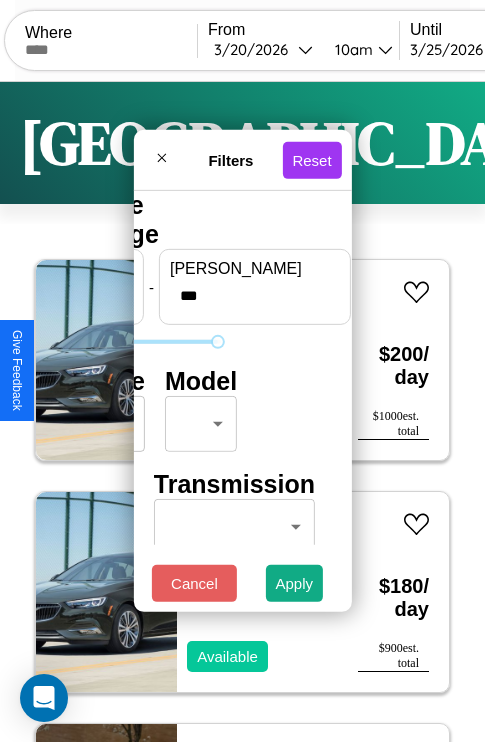 type on "***" 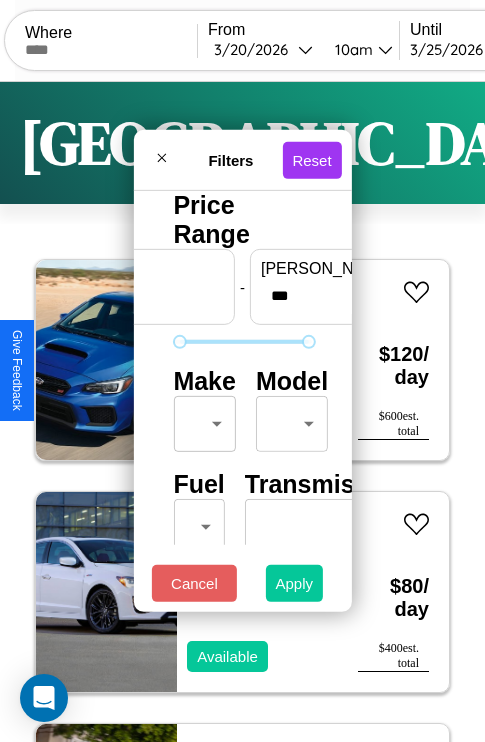 type on "**" 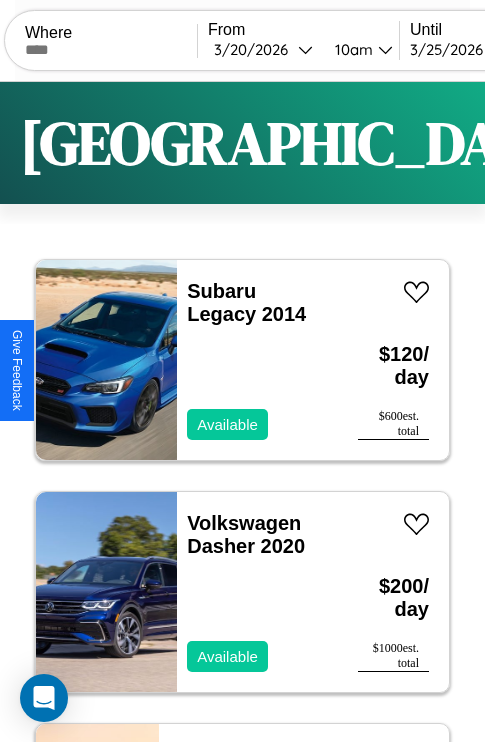 scroll, scrollTop: 95, scrollLeft: 0, axis: vertical 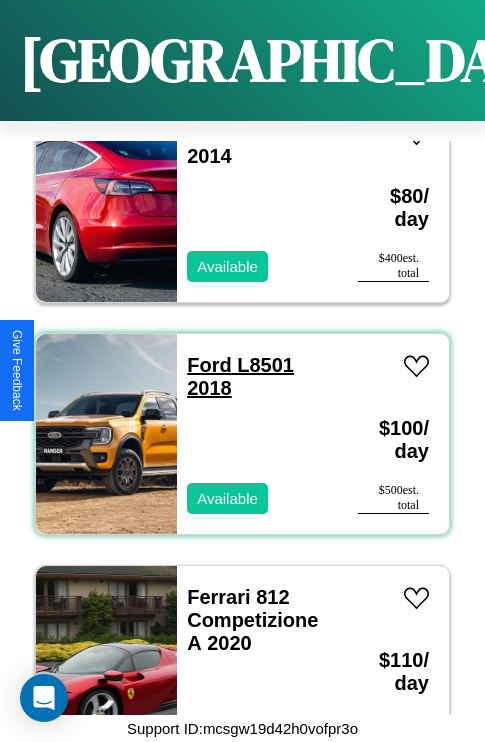 click on "Ford   L8501   2018" at bounding box center [240, 376] 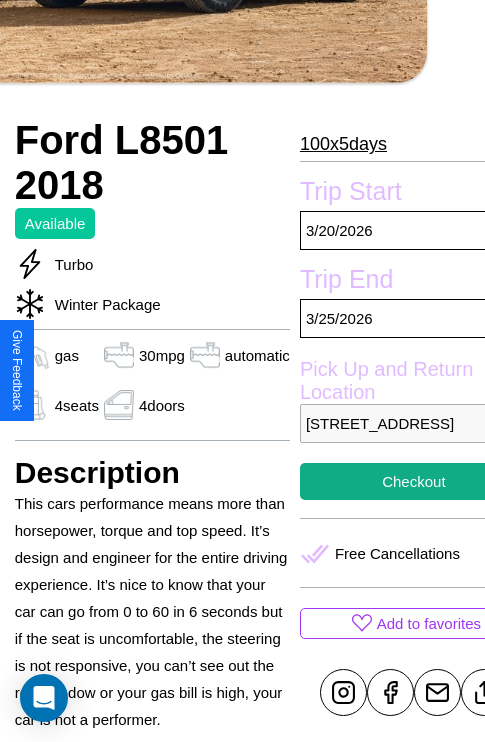 scroll, scrollTop: 524, scrollLeft: 84, axis: both 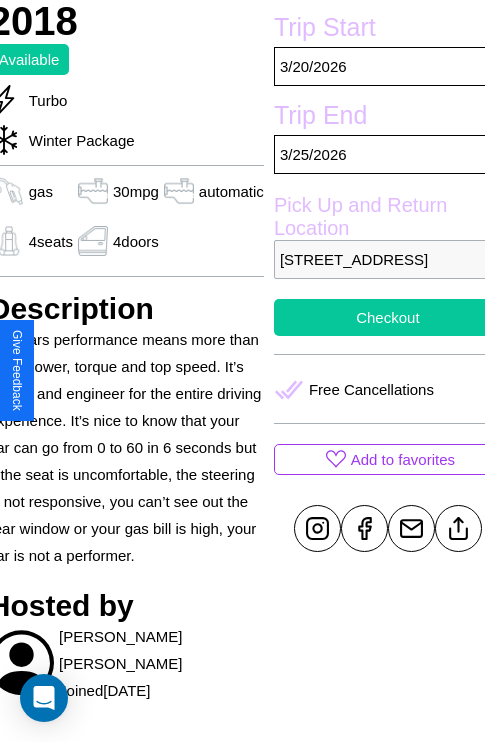 click on "Checkout" at bounding box center [388, 317] 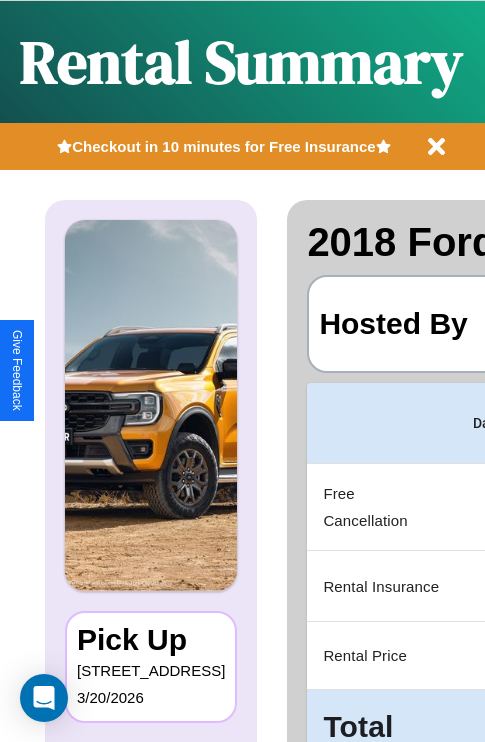 scroll, scrollTop: 0, scrollLeft: 379, axis: horizontal 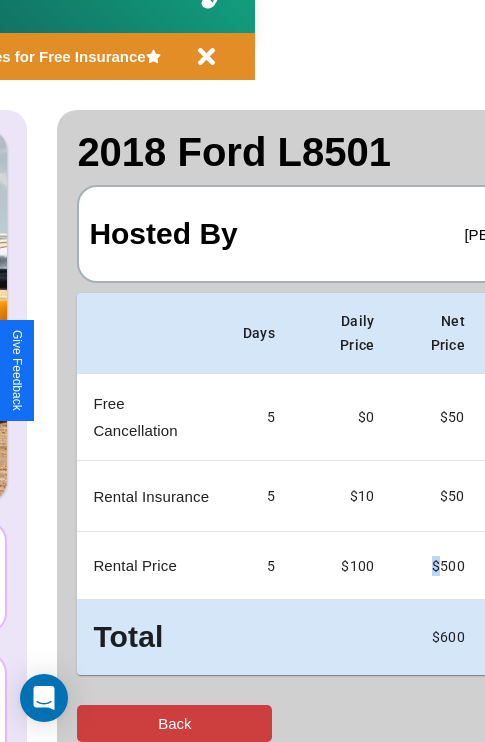click on "Back" at bounding box center (174, 723) 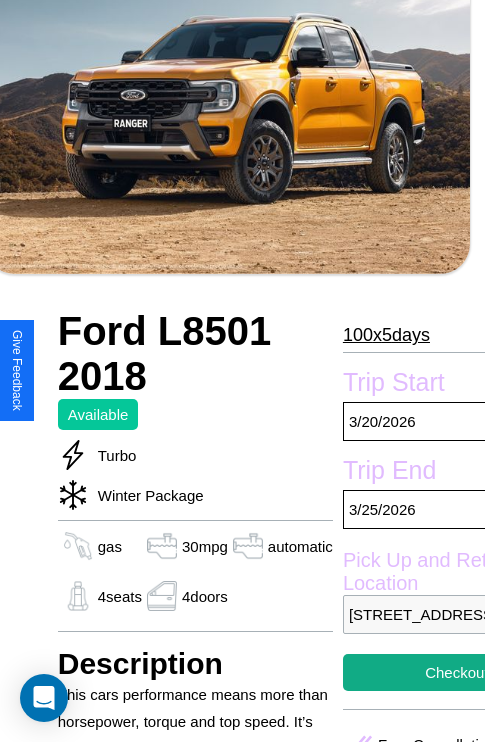 scroll, scrollTop: 735, scrollLeft: 64, axis: both 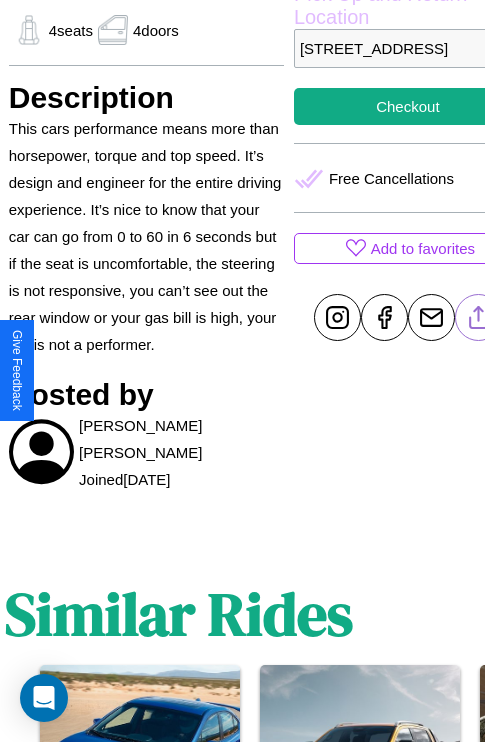 click 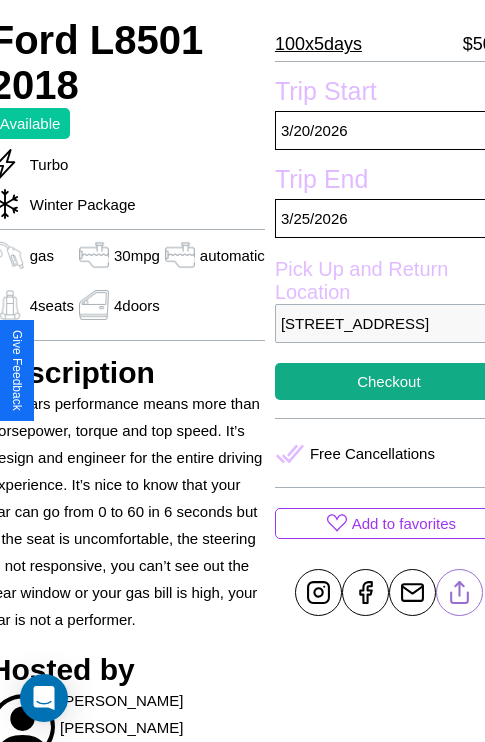 scroll, scrollTop: 439, scrollLeft: 84, axis: both 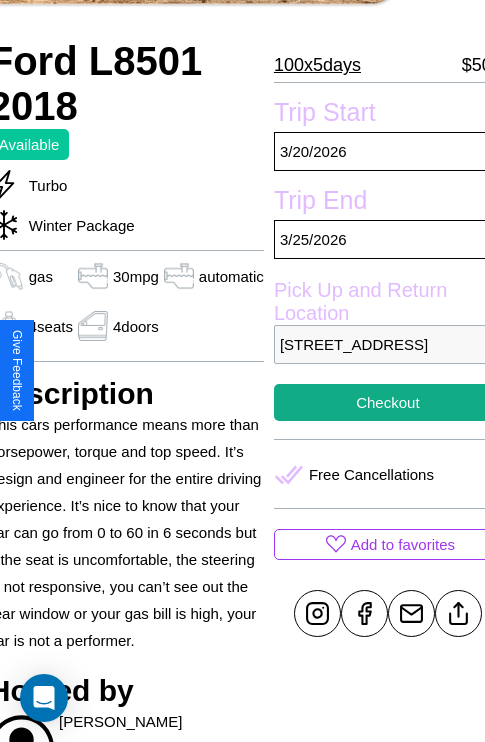 click on "3615 Sunset Boulevard  Melbourne Victoria 92810 Australia" at bounding box center [388, 344] 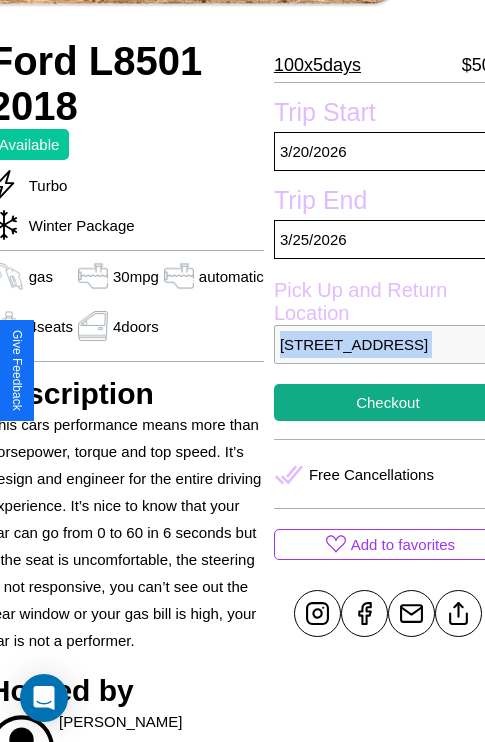 click on "3615 Sunset Boulevard  Melbourne Victoria 92810 Australia" at bounding box center [388, 344] 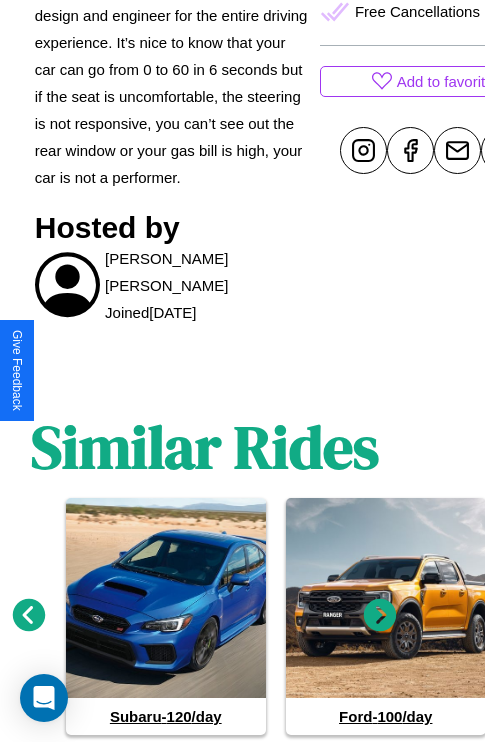 scroll, scrollTop: 988, scrollLeft: 30, axis: both 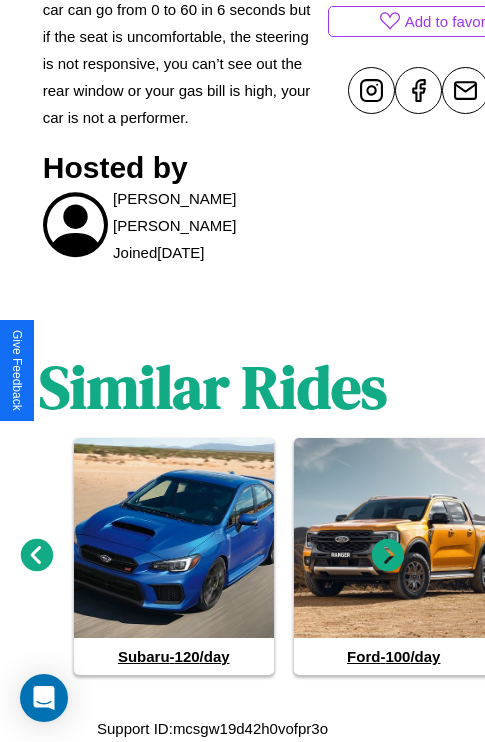 click 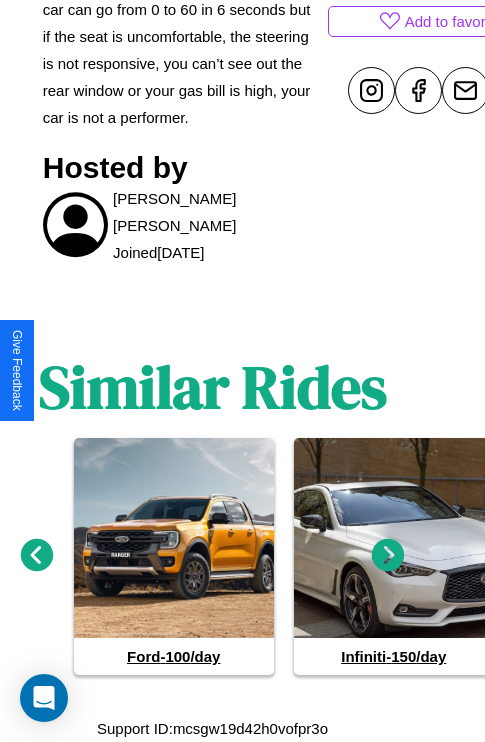 click 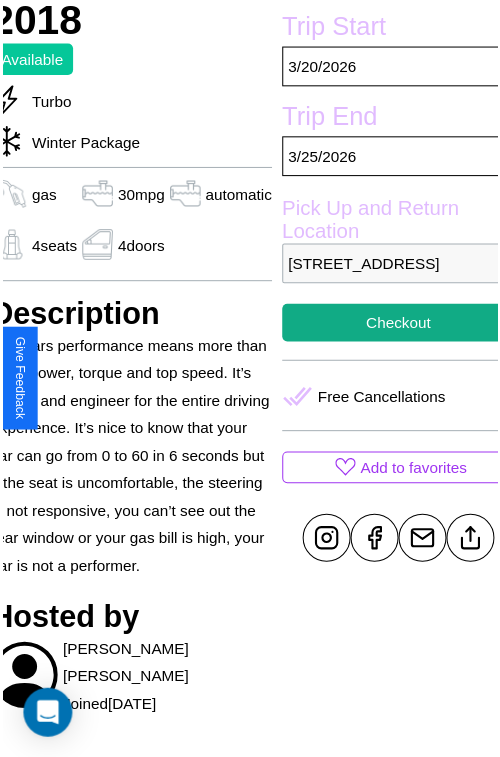 scroll, scrollTop: 524, scrollLeft: 84, axis: both 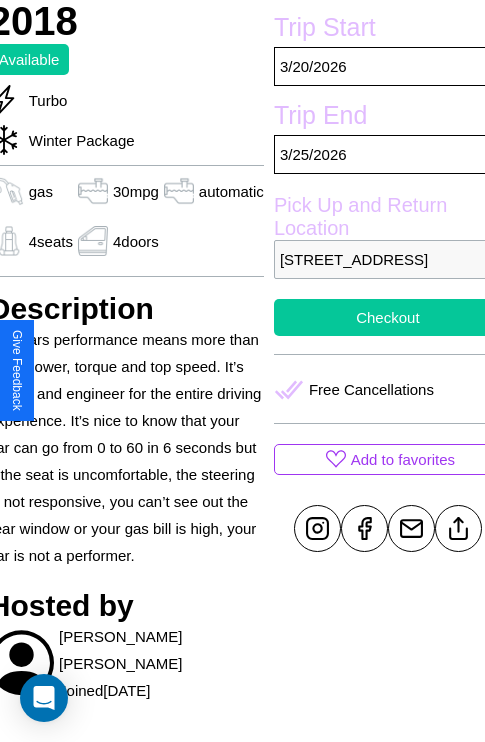 click on "Checkout" at bounding box center [388, 317] 